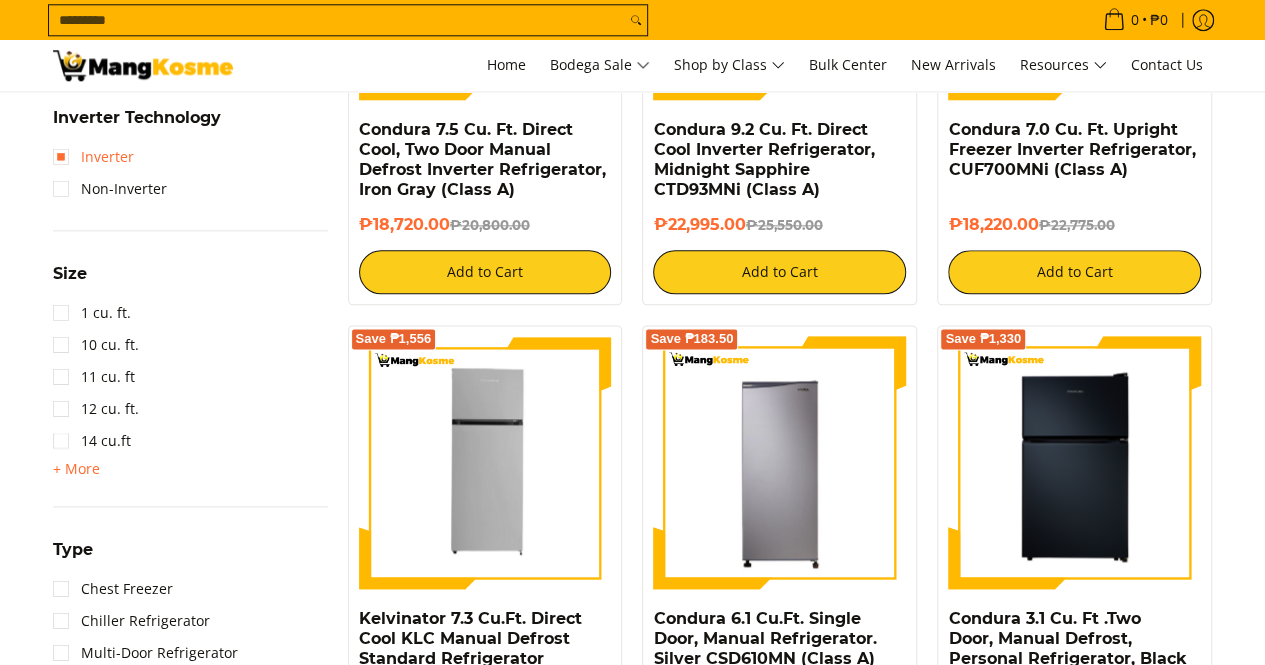 scroll, scrollTop: 0, scrollLeft: 0, axis: both 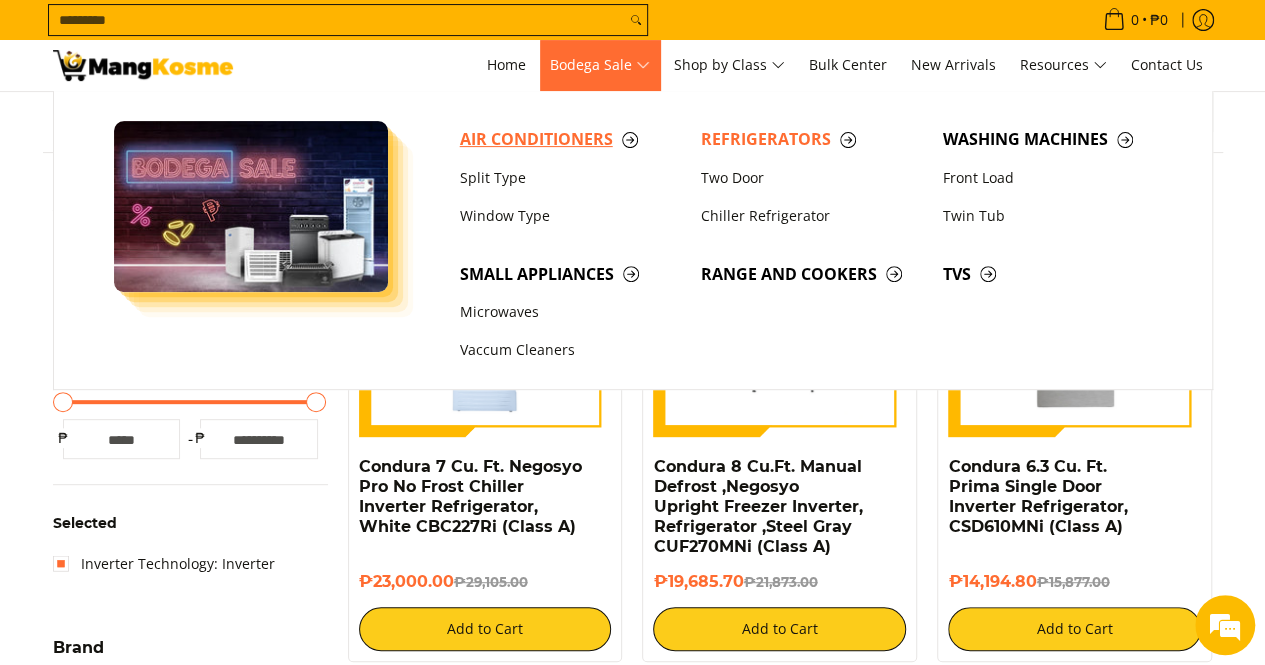 click on "Air Conditioners" at bounding box center [571, 139] 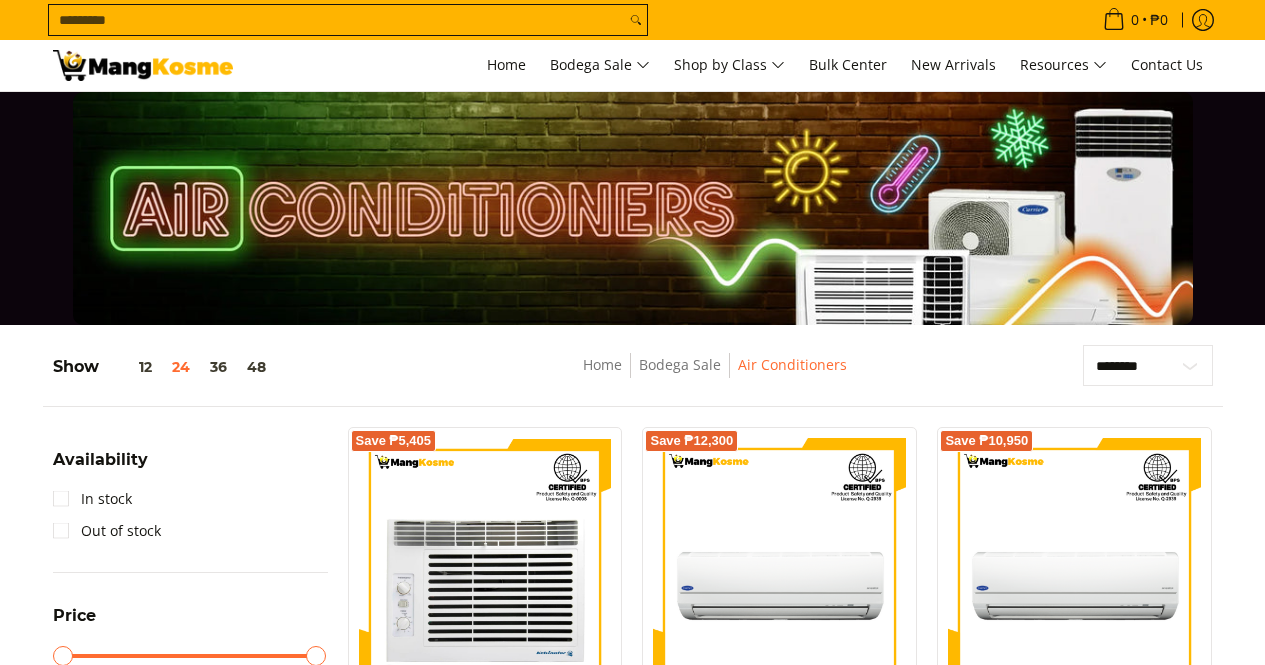 scroll, scrollTop: 900, scrollLeft: 0, axis: vertical 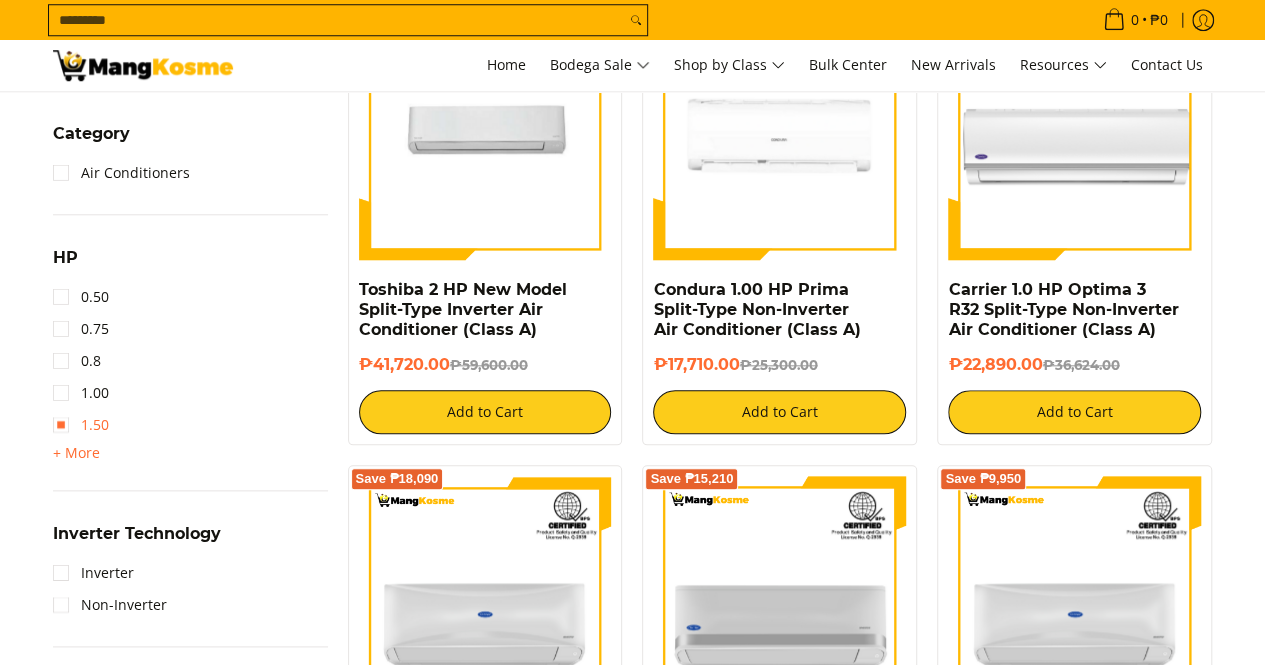 click on "1.50" at bounding box center (81, 425) 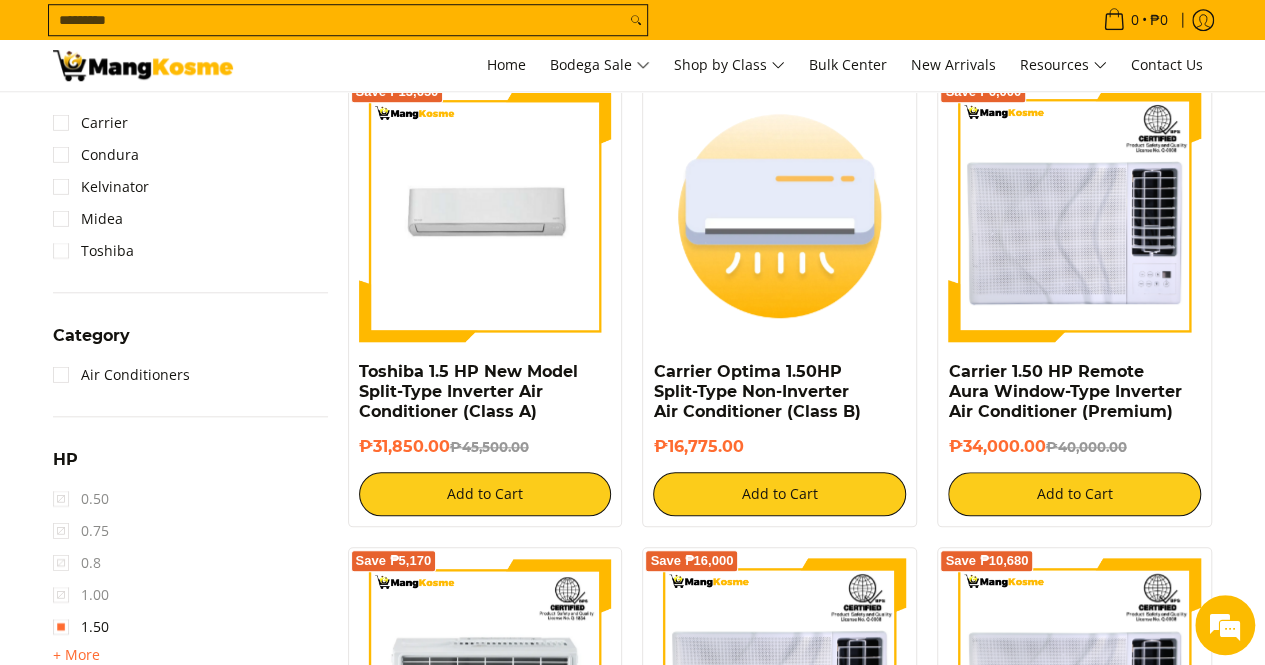 scroll, scrollTop: 1054, scrollLeft: 0, axis: vertical 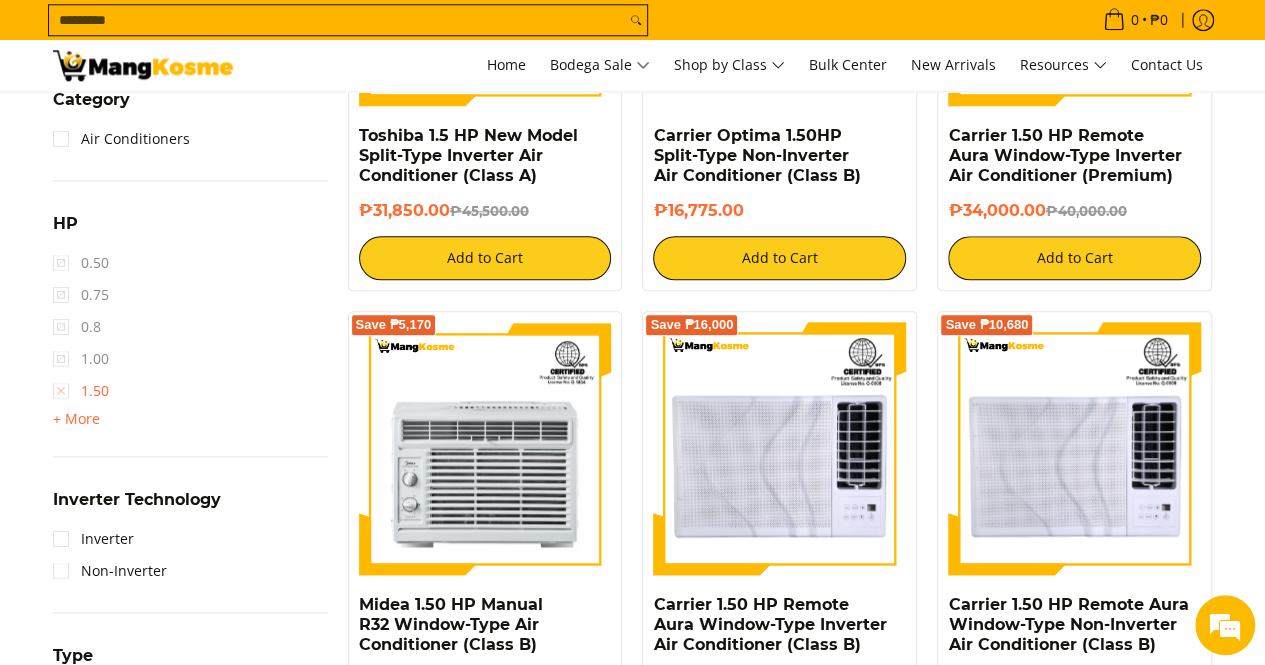 click on "1.50" at bounding box center (81, 391) 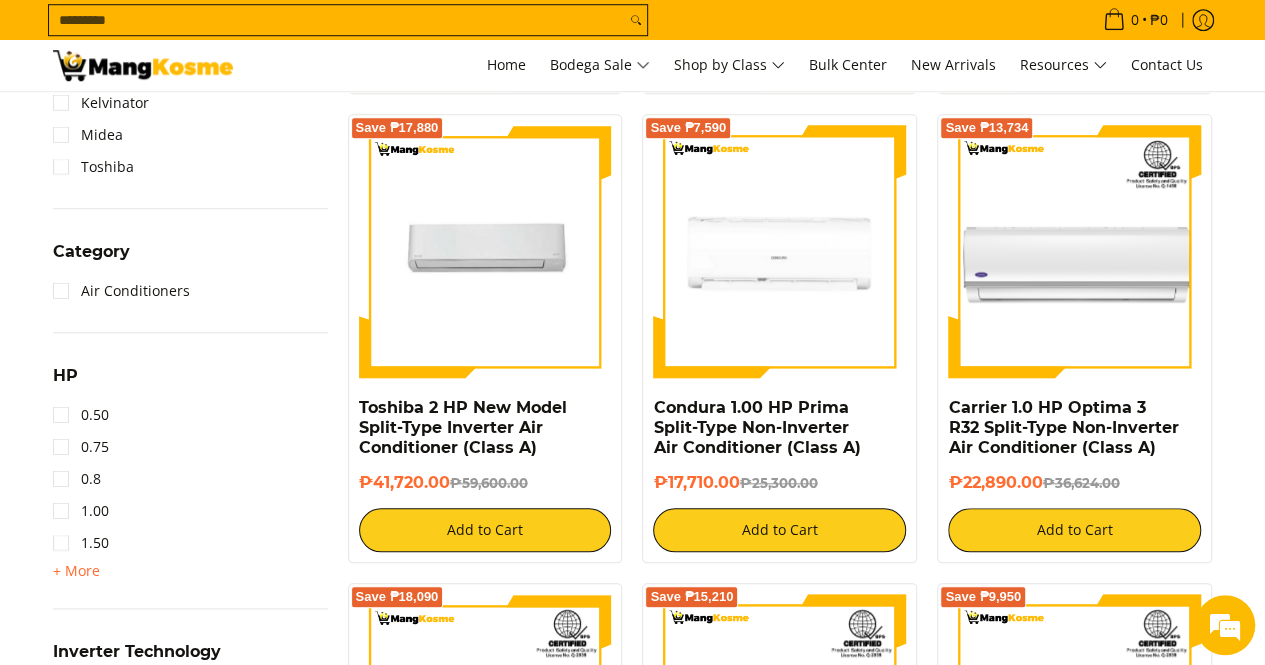 scroll, scrollTop: 954, scrollLeft: 0, axis: vertical 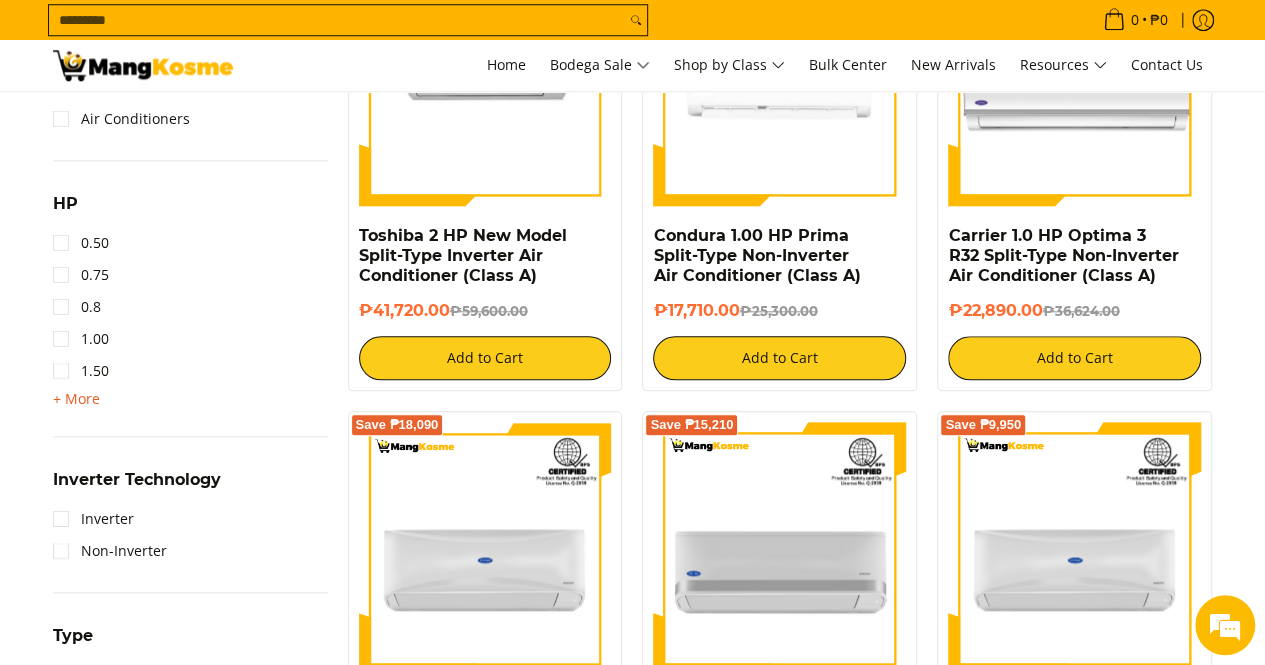 click on "+ More" at bounding box center (76, 399) 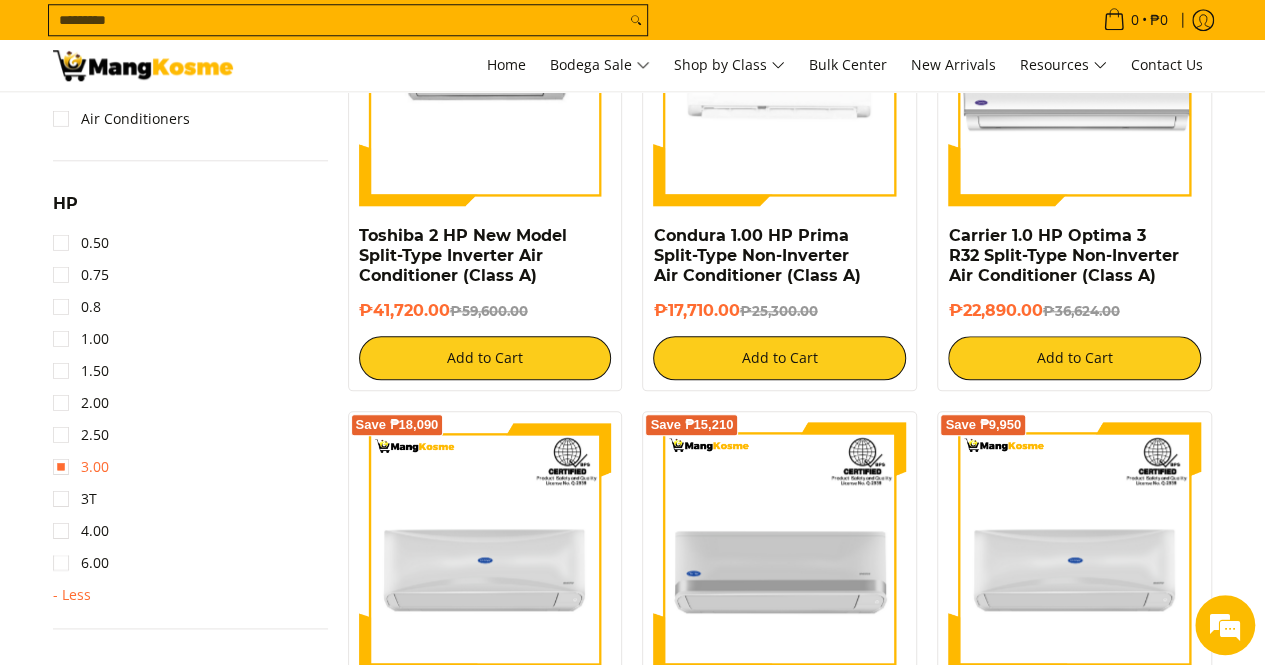 click on "3.00" at bounding box center (81, 467) 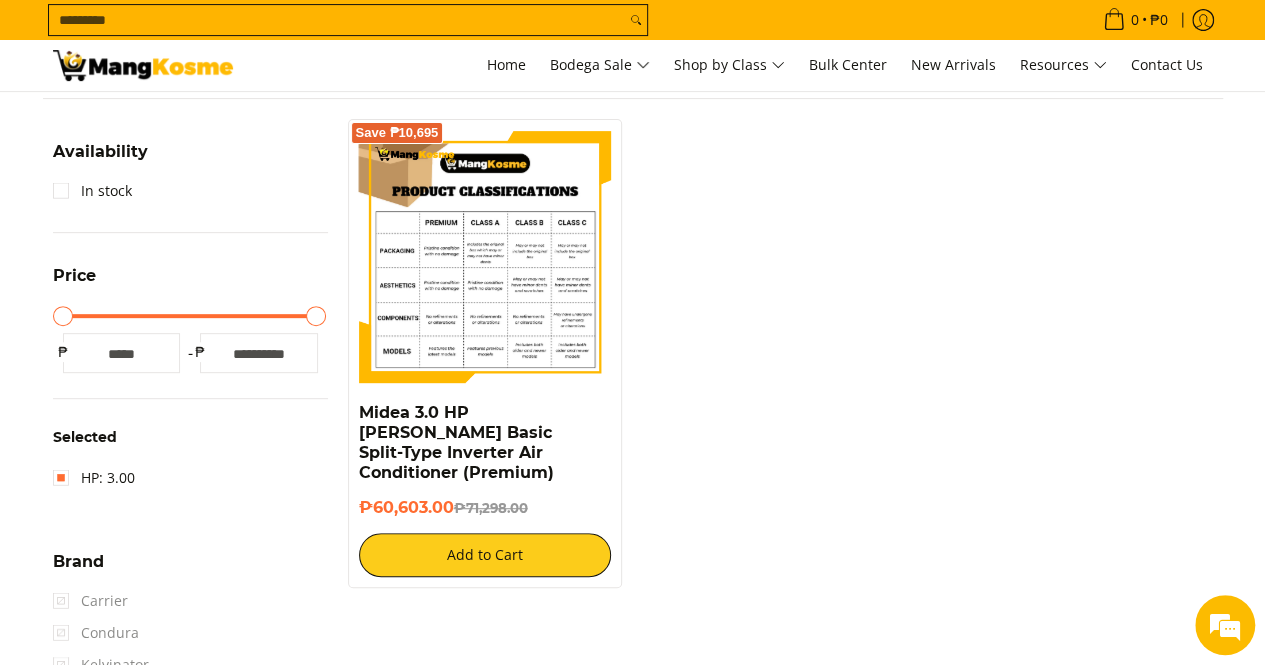 scroll, scrollTop: 254, scrollLeft: 0, axis: vertical 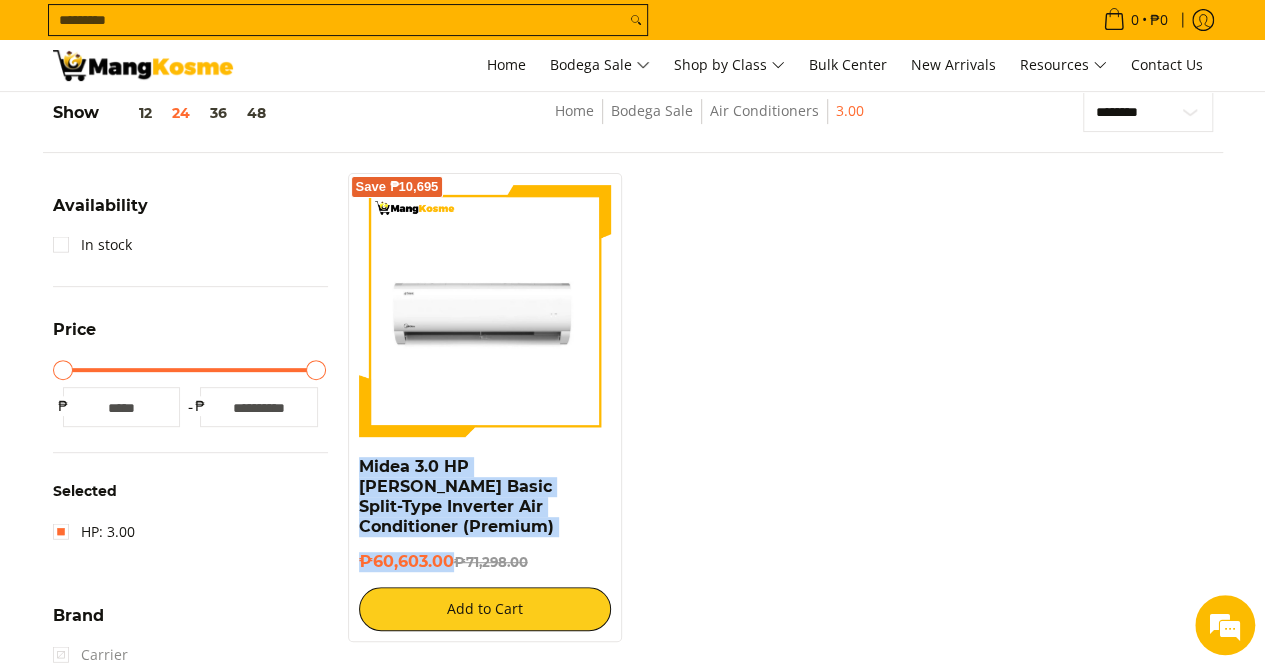 drag, startPoint x: 450, startPoint y: 540, endPoint x: 354, endPoint y: 463, distance: 123.065025 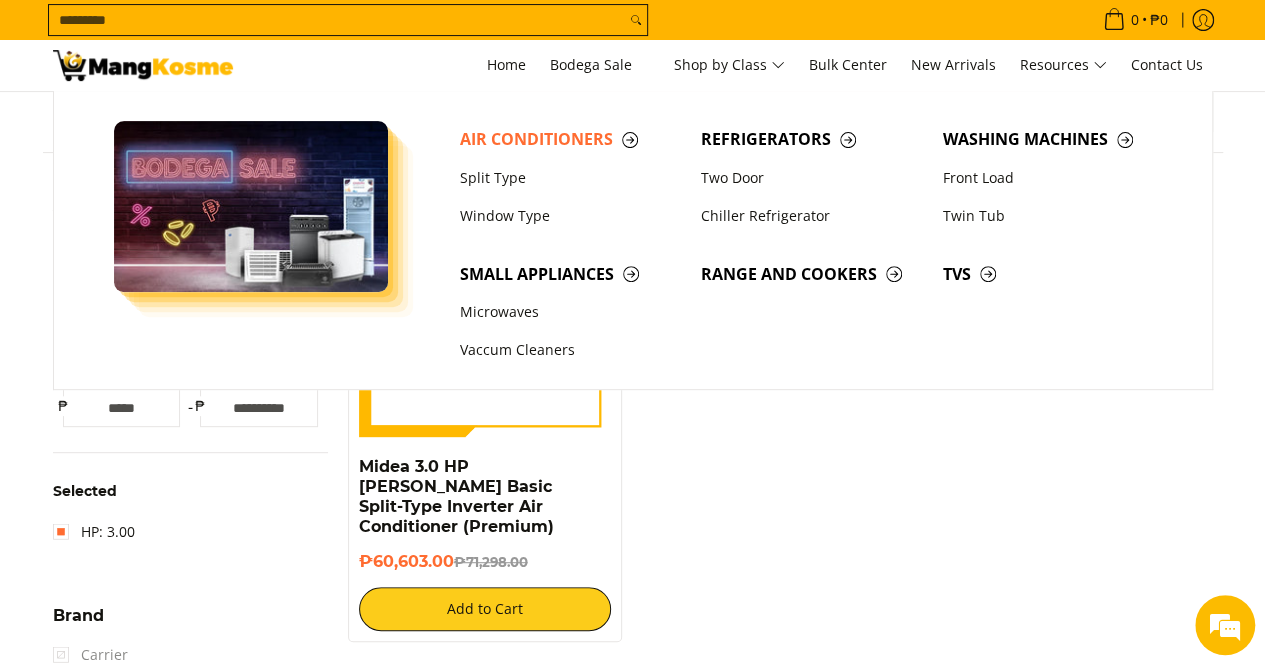 click on "Search..." at bounding box center (337, 20) 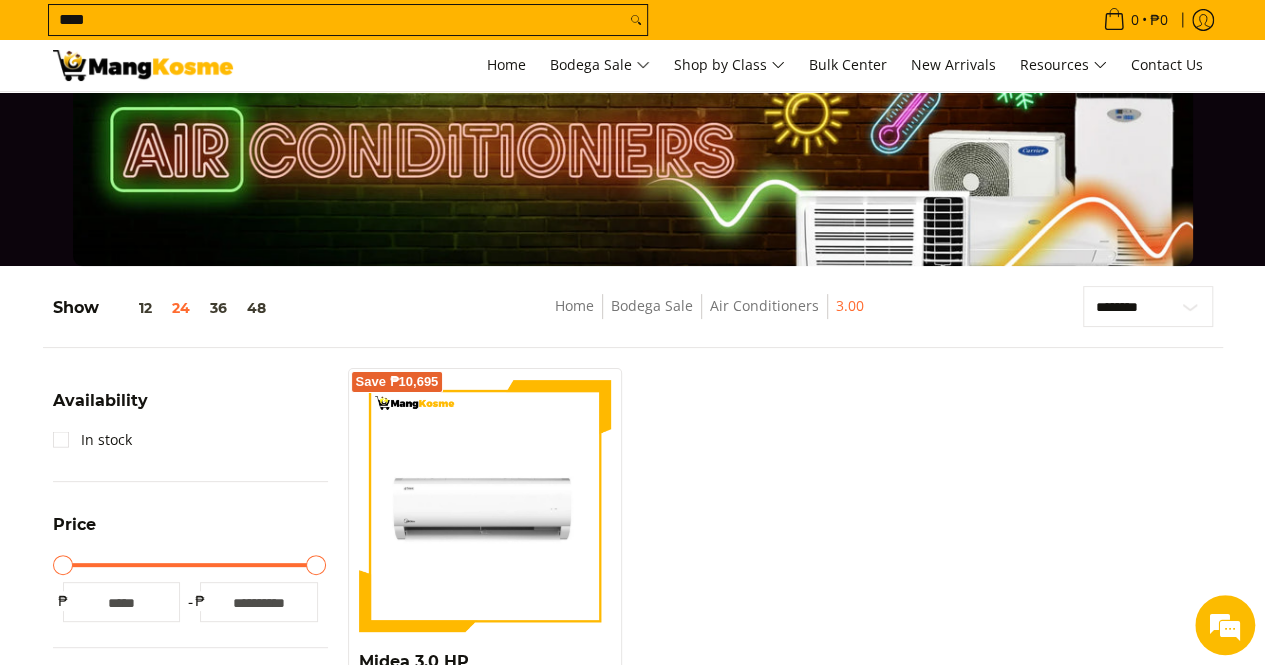 scroll, scrollTop: 0, scrollLeft: 0, axis: both 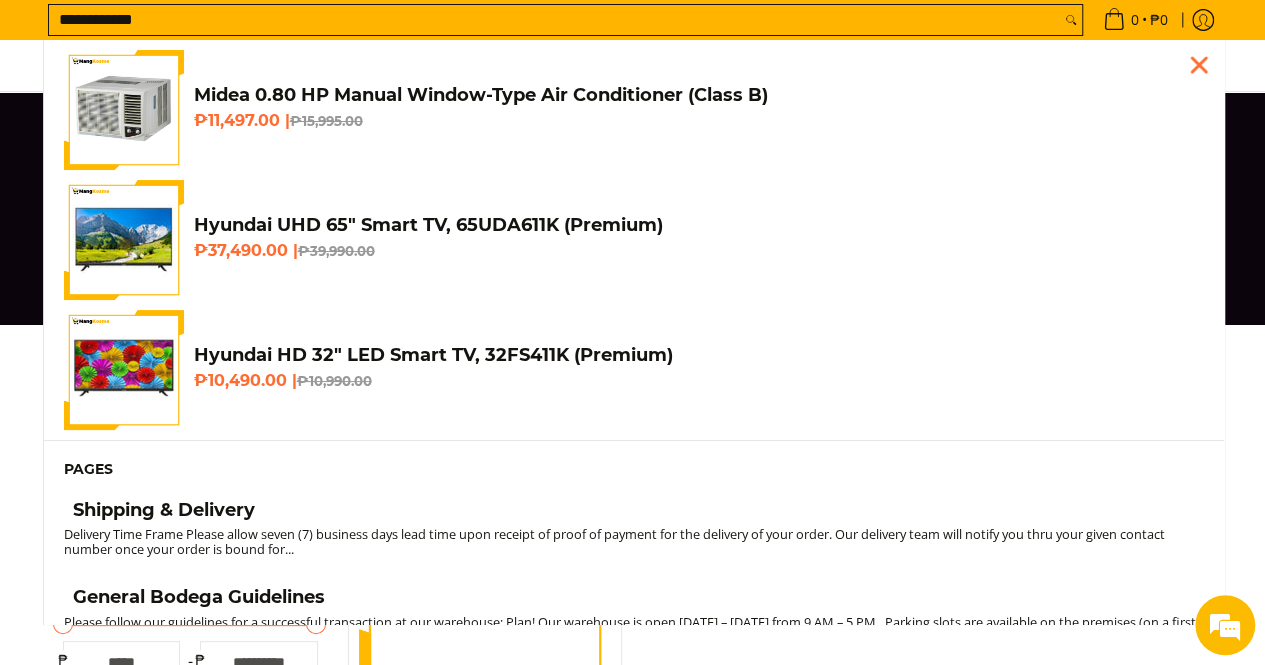 type on "**********" 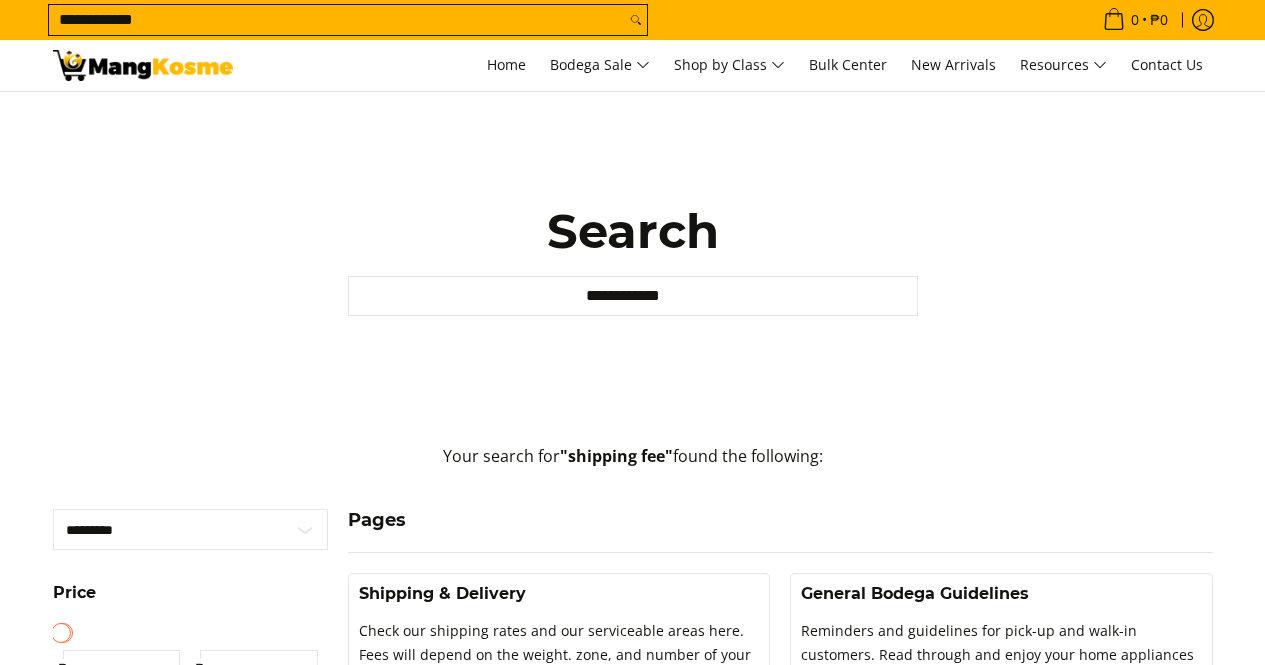 scroll, scrollTop: 500, scrollLeft: 0, axis: vertical 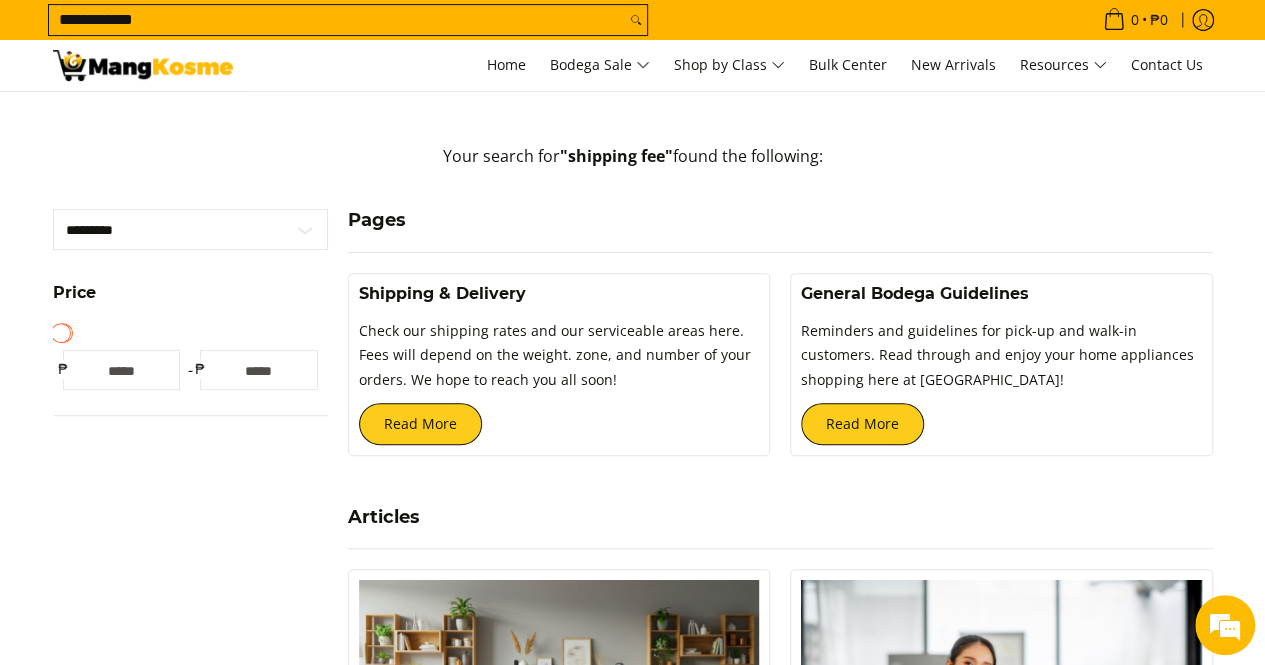 click on "Shipping & Delivery Check our shipping rates and our serviceable areas here. Fees will depend on the weight. zone, and number of your orders. We hope to reach you all soon!
Read More" at bounding box center (559, 364) 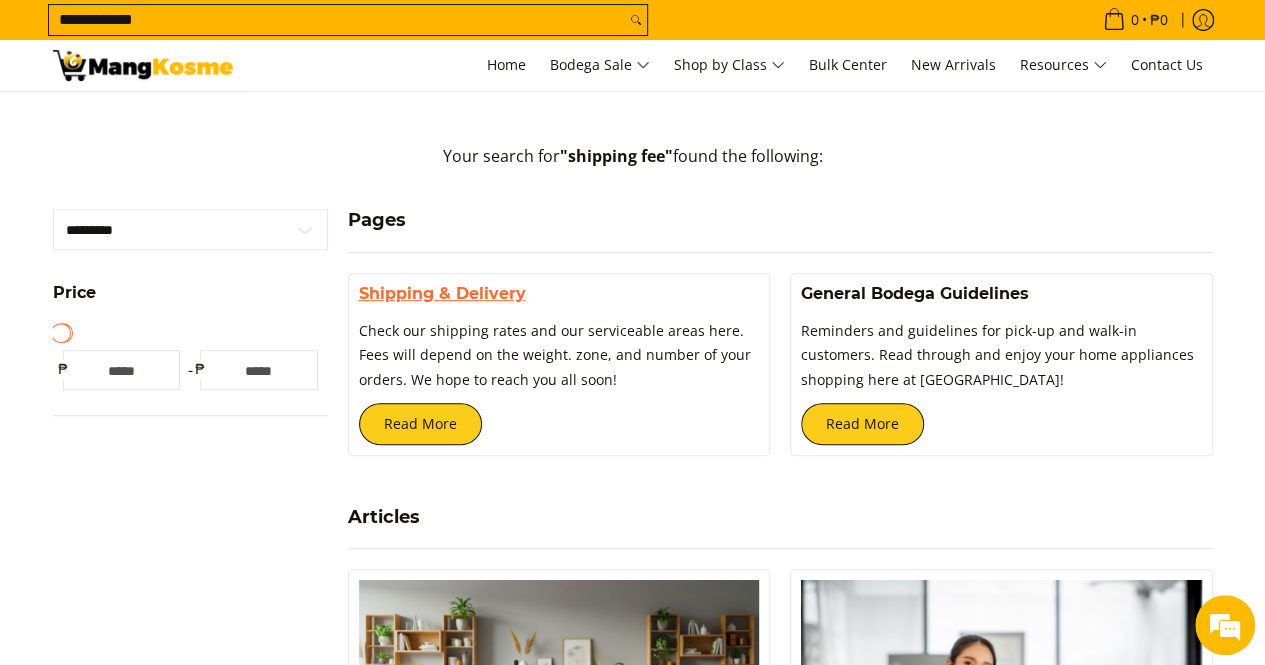 click on "Shipping & Delivery" at bounding box center (442, 293) 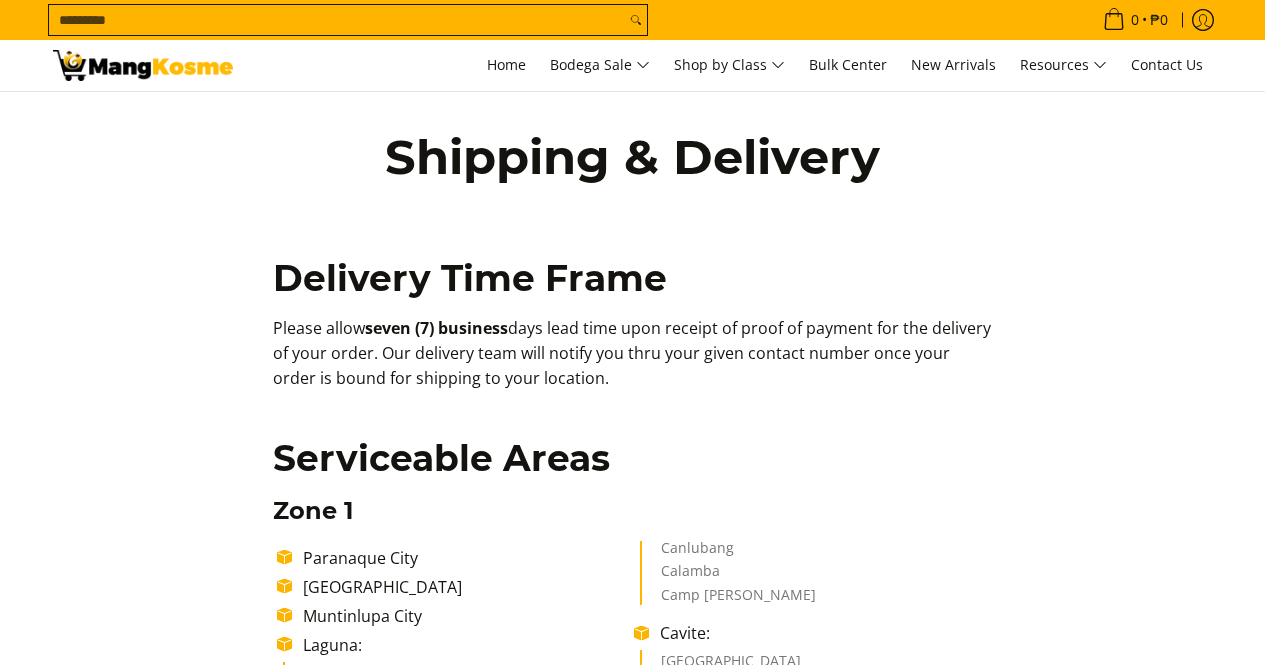 scroll, scrollTop: 0, scrollLeft: 0, axis: both 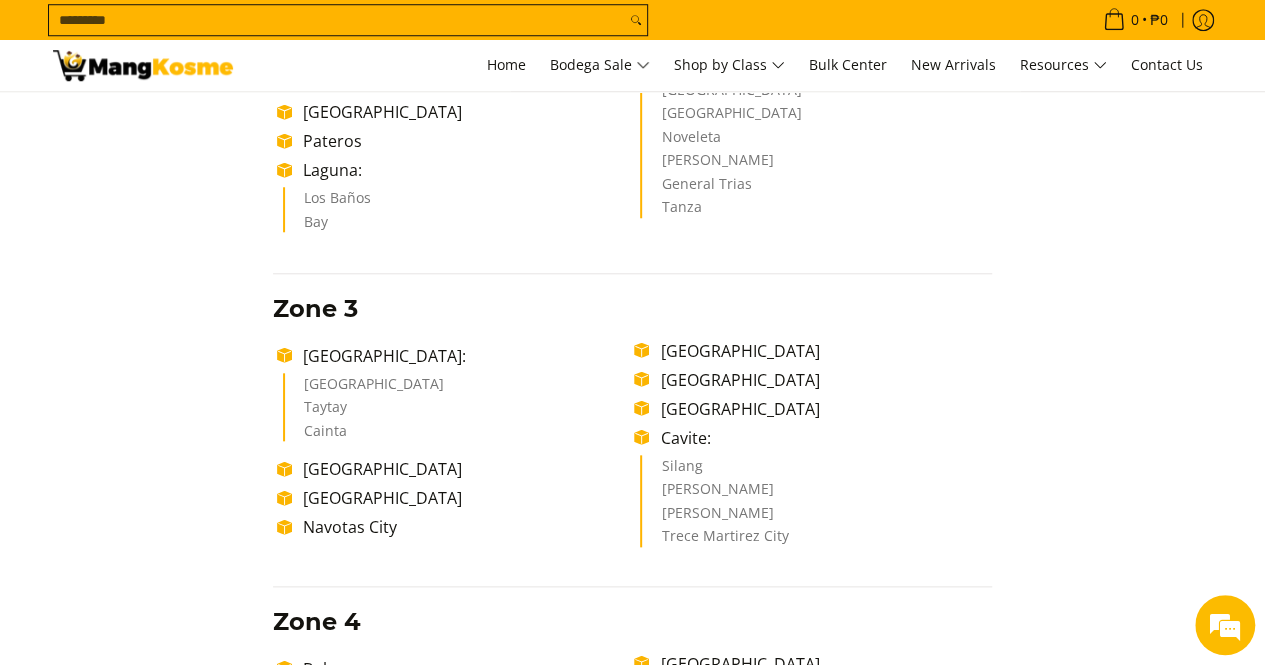 click on "Taytay" at bounding box center (460, 412) 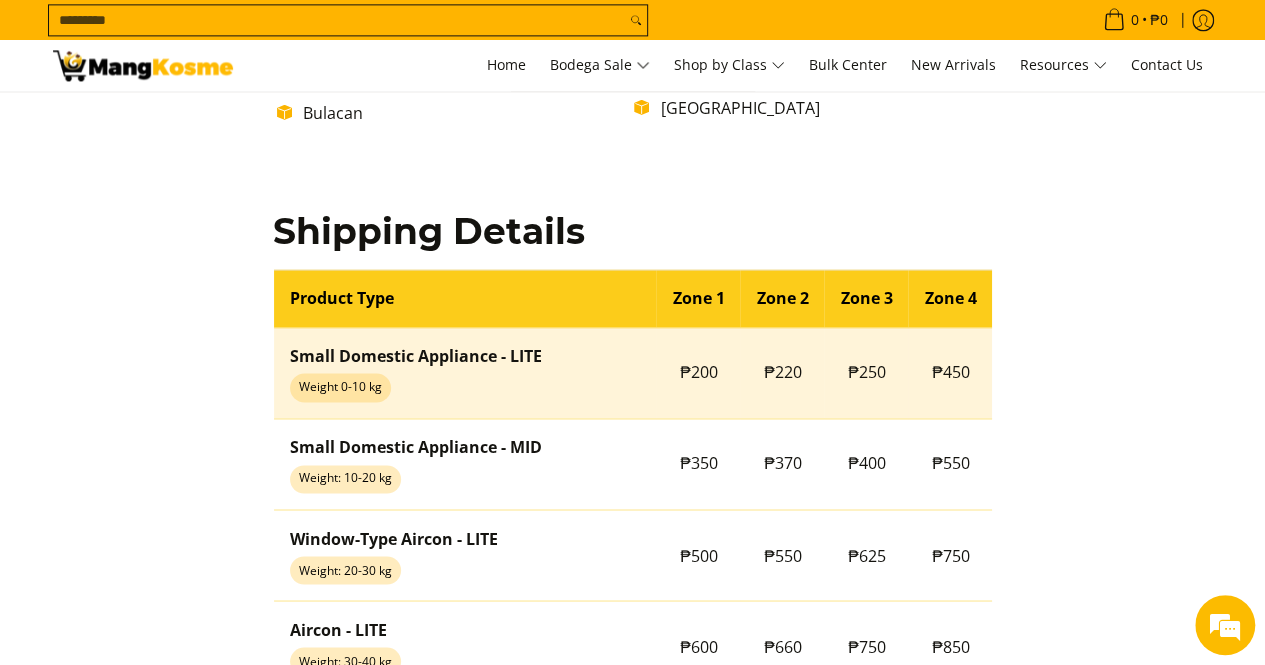 scroll, scrollTop: 1859, scrollLeft: 0, axis: vertical 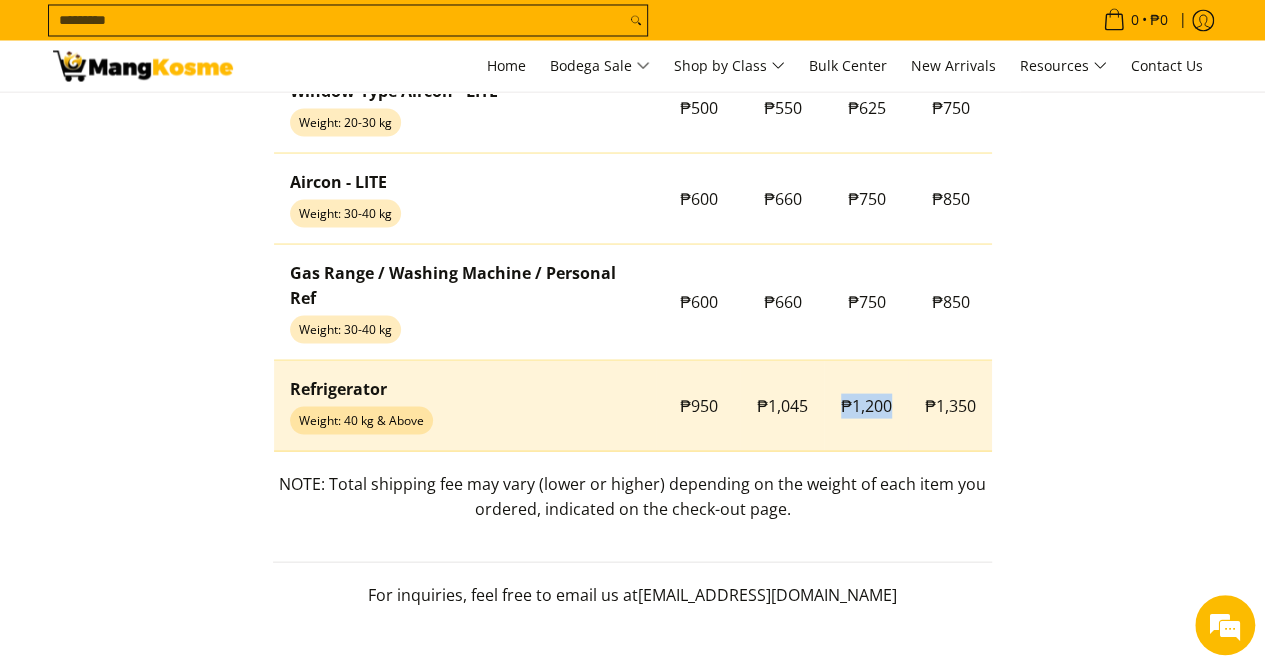 drag, startPoint x: 836, startPoint y: 405, endPoint x: 889, endPoint y: 405, distance: 53 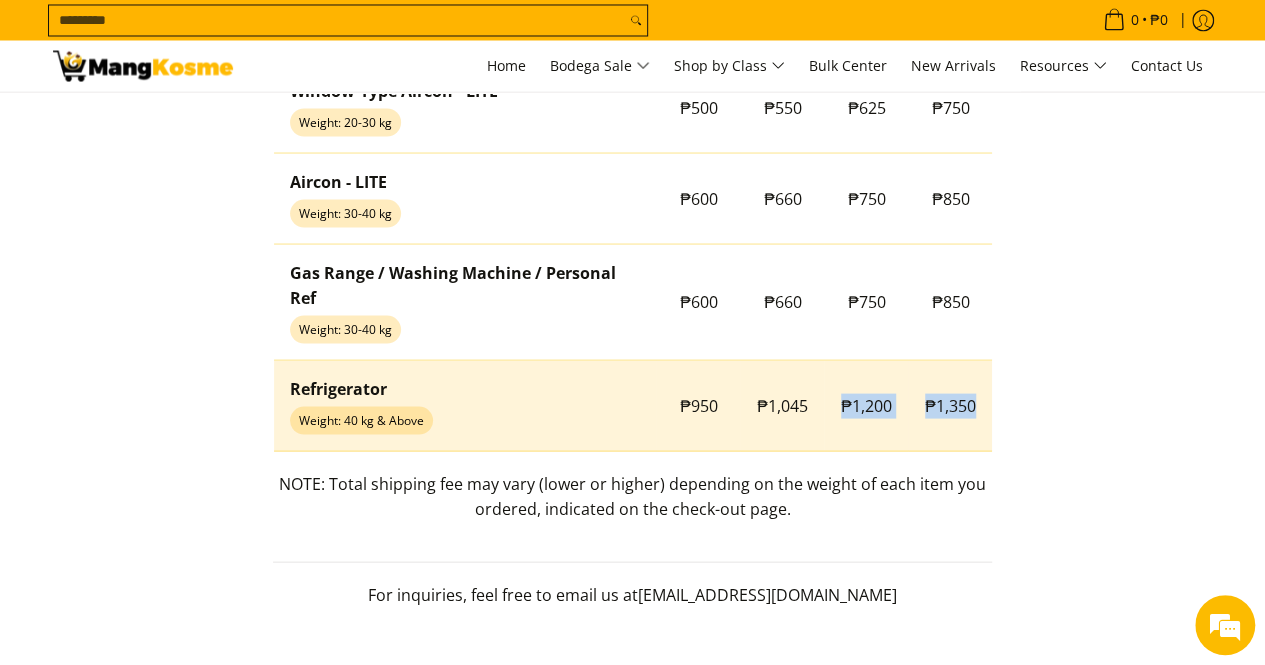 drag, startPoint x: 933, startPoint y: 408, endPoint x: 990, endPoint y: 408, distance: 57 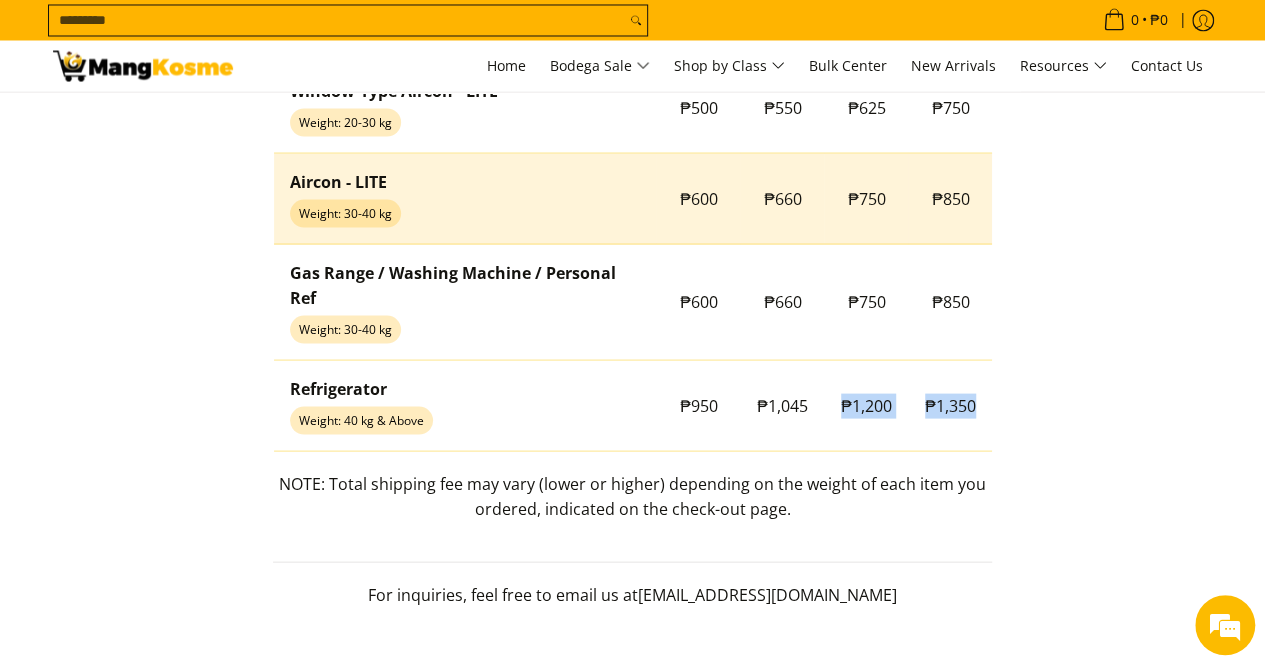 copy on "₱1,200
₱1,350" 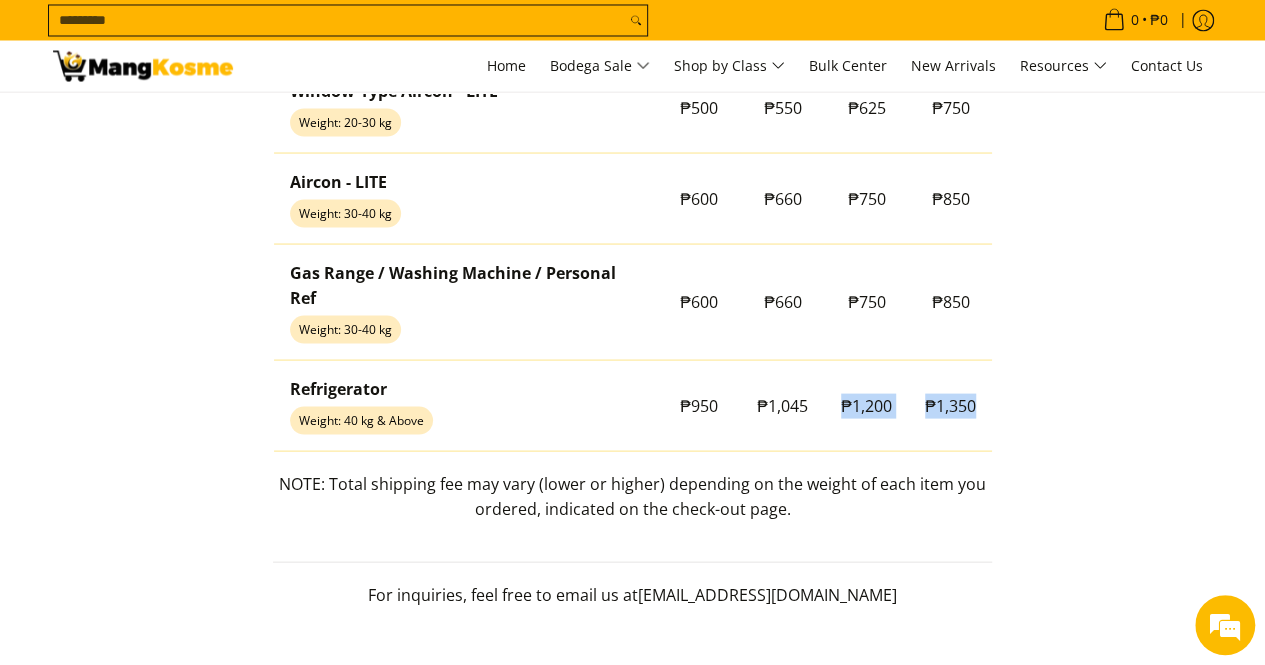 scroll, scrollTop: 0, scrollLeft: 0, axis: both 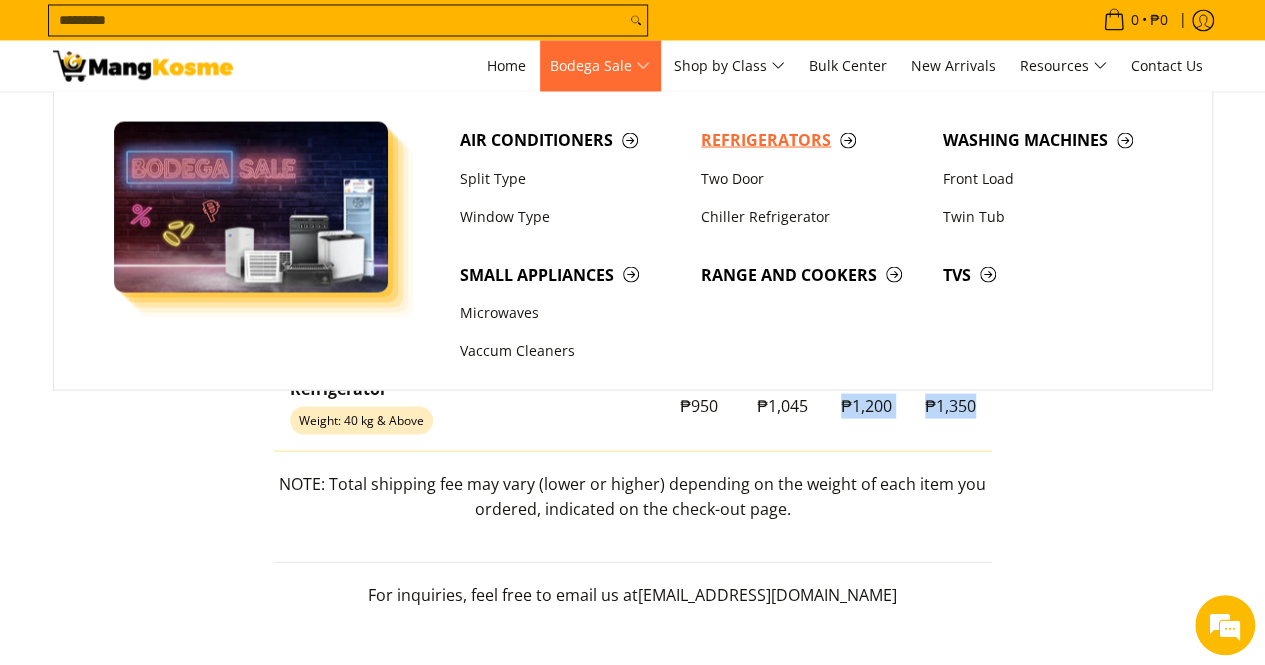 click on "Refrigerators" at bounding box center [812, 139] 